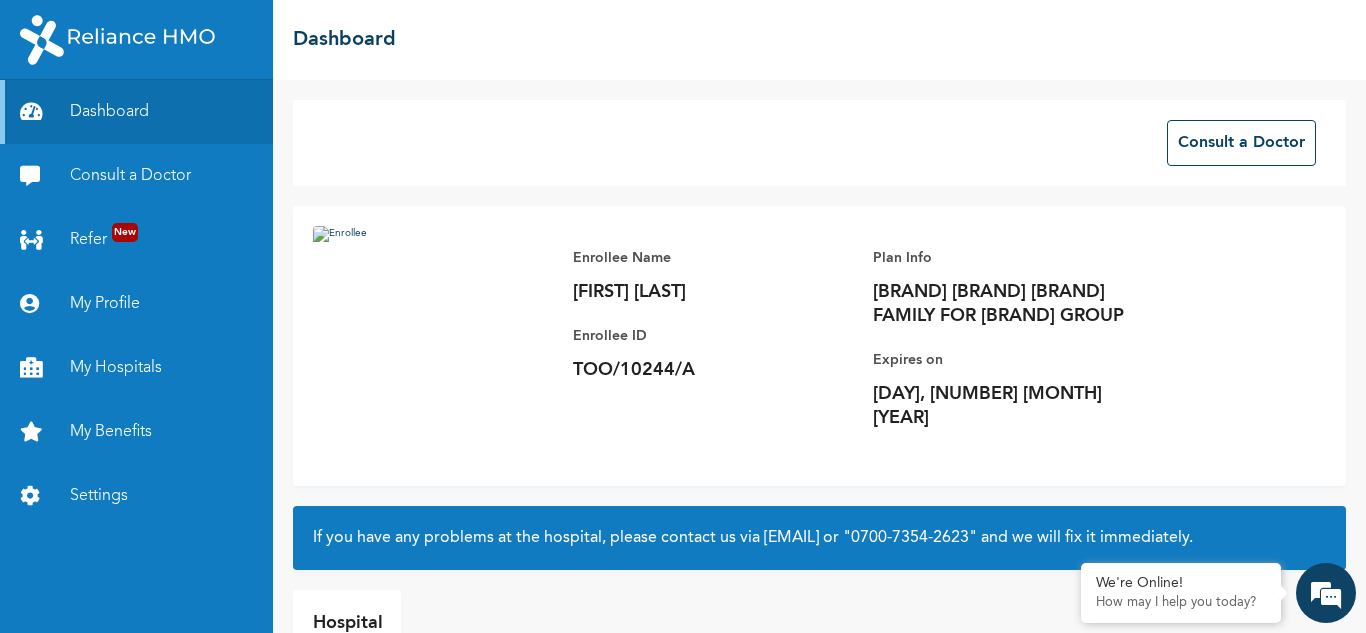 scroll, scrollTop: 0, scrollLeft: 0, axis: both 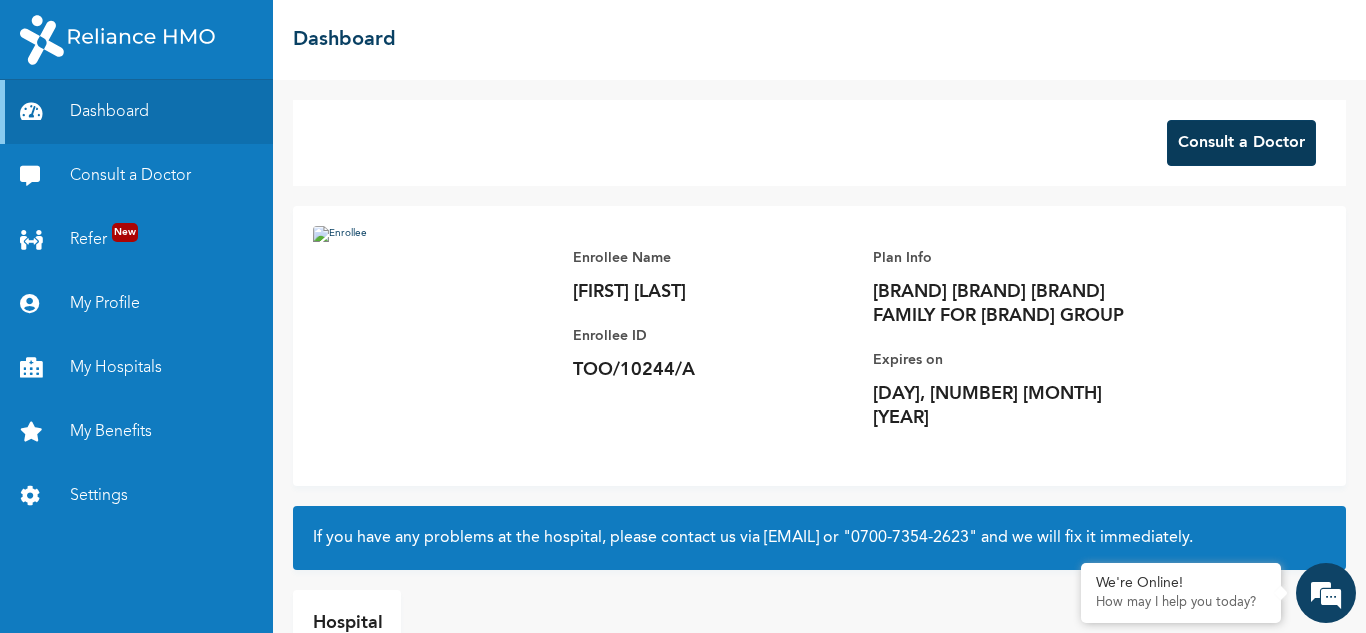click on "Consult a Doctor" at bounding box center (1241, 143) 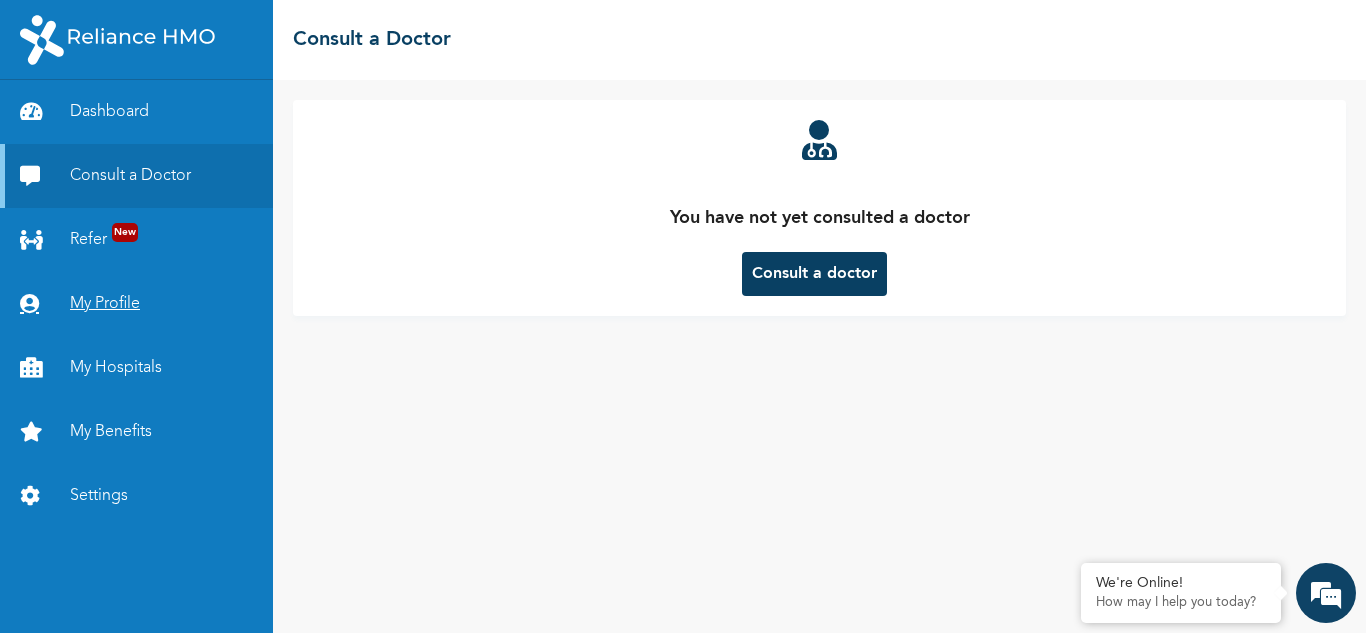 click on "My Profile" at bounding box center (136, 304) 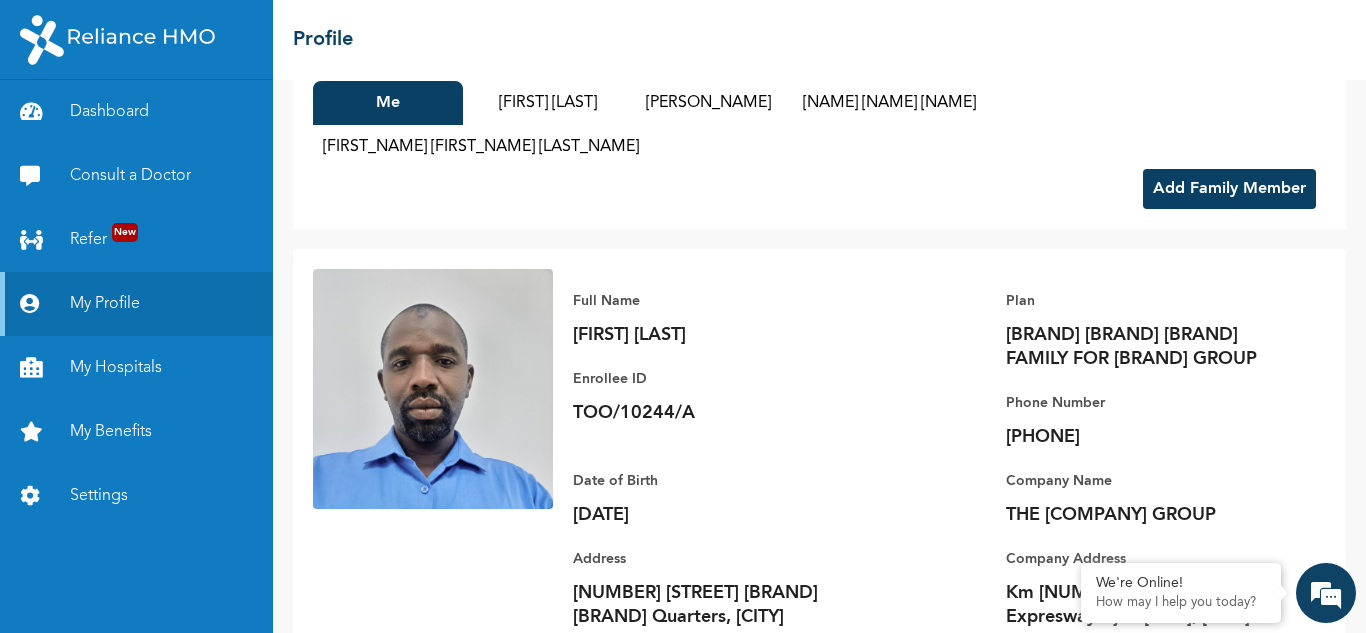 scroll, scrollTop: 0, scrollLeft: 0, axis: both 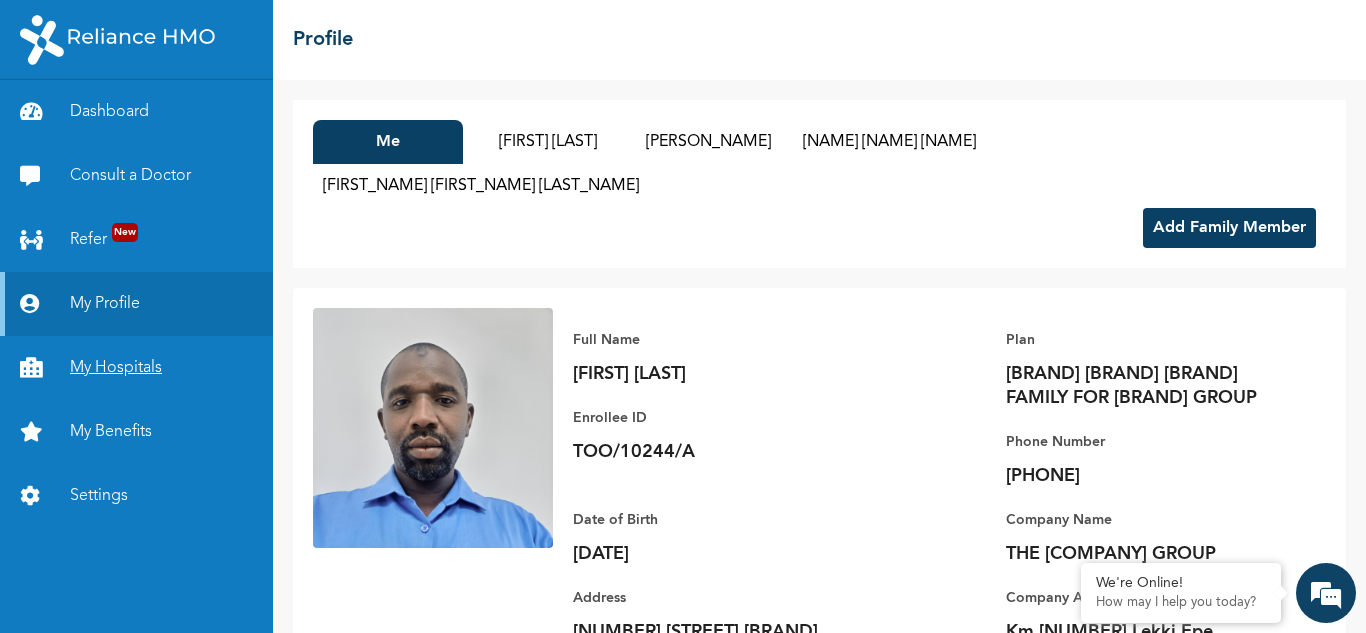click on "My Hospitals" at bounding box center [136, 368] 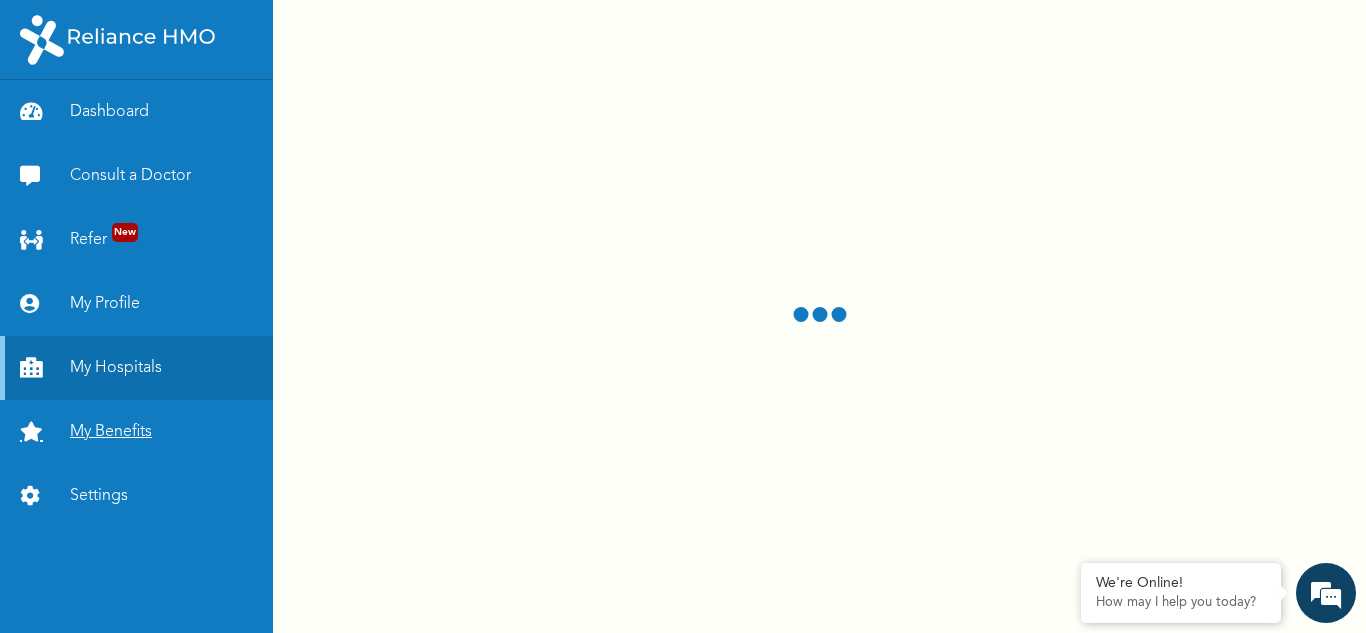 click on "My Benefits" at bounding box center (136, 432) 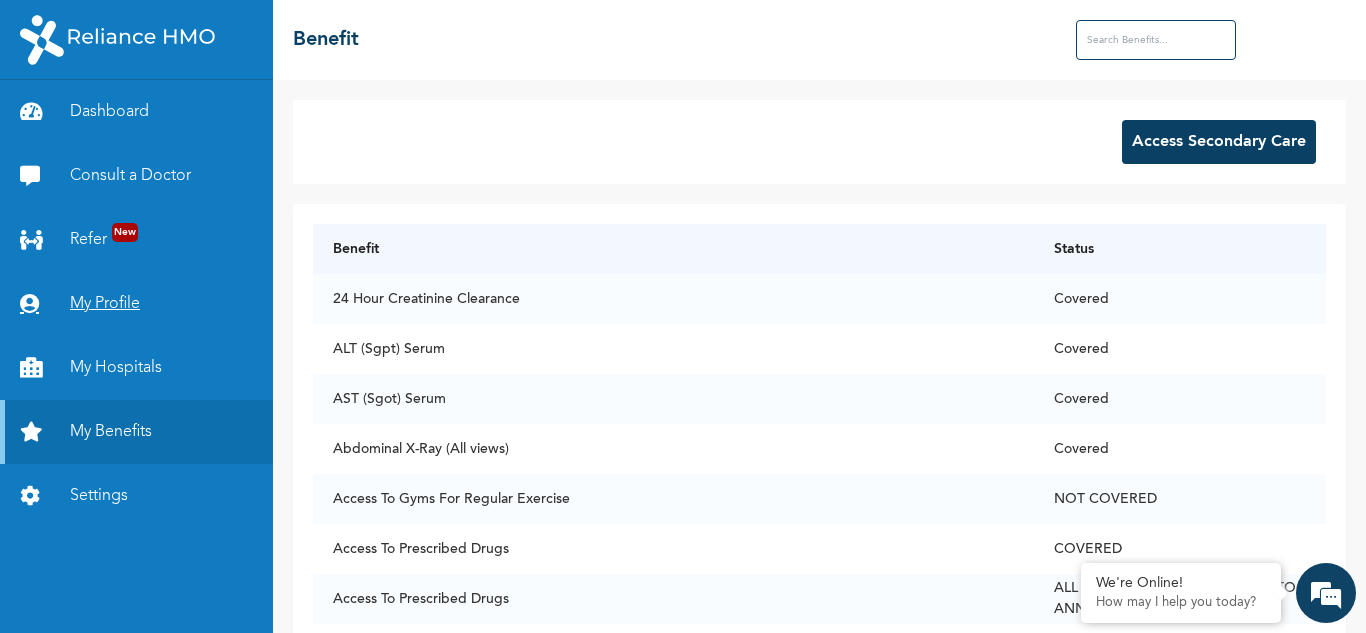 click on "My Profile" at bounding box center [136, 304] 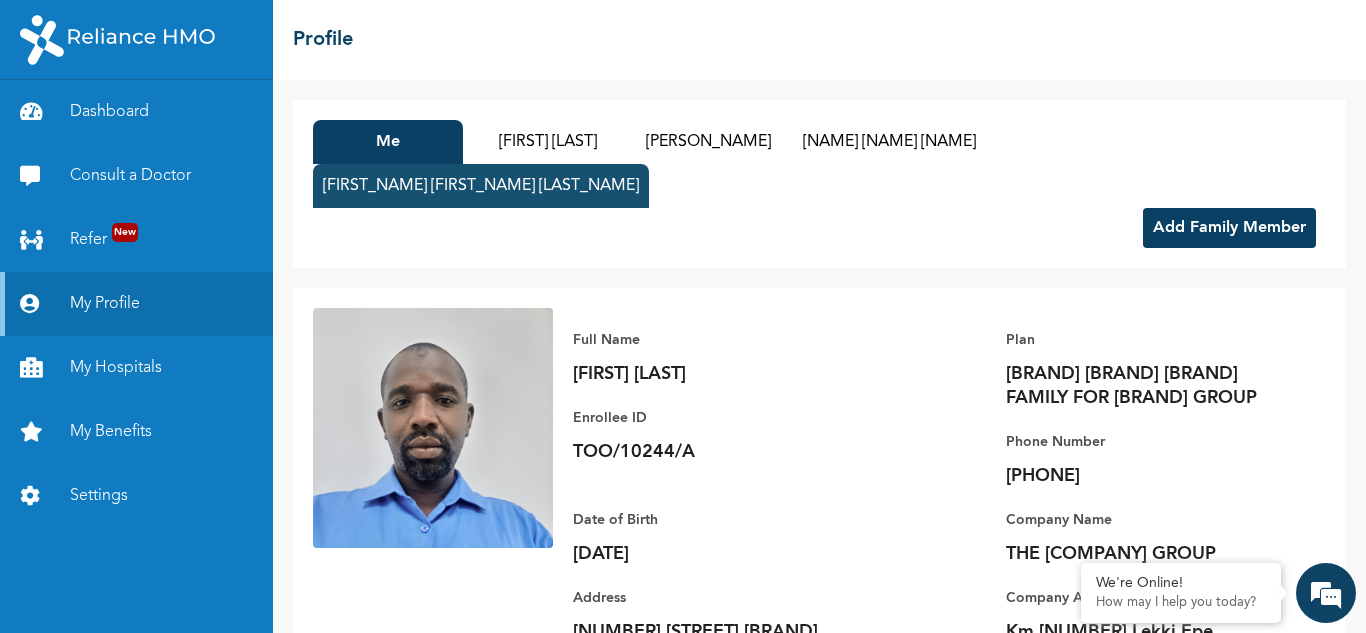 click on "[FIRST_NAME] [FIRST_NAME] [LAST_NAME]" at bounding box center [481, 186] 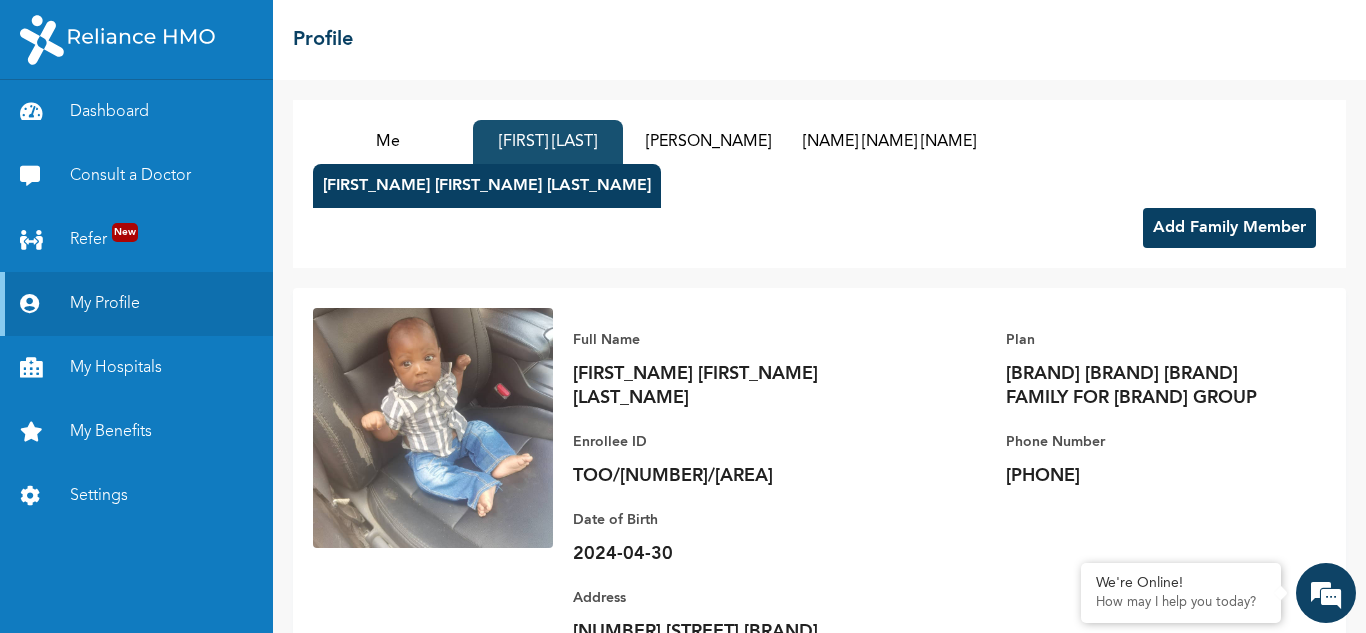 click on "[FIRST] [LAST]" at bounding box center (548, 142) 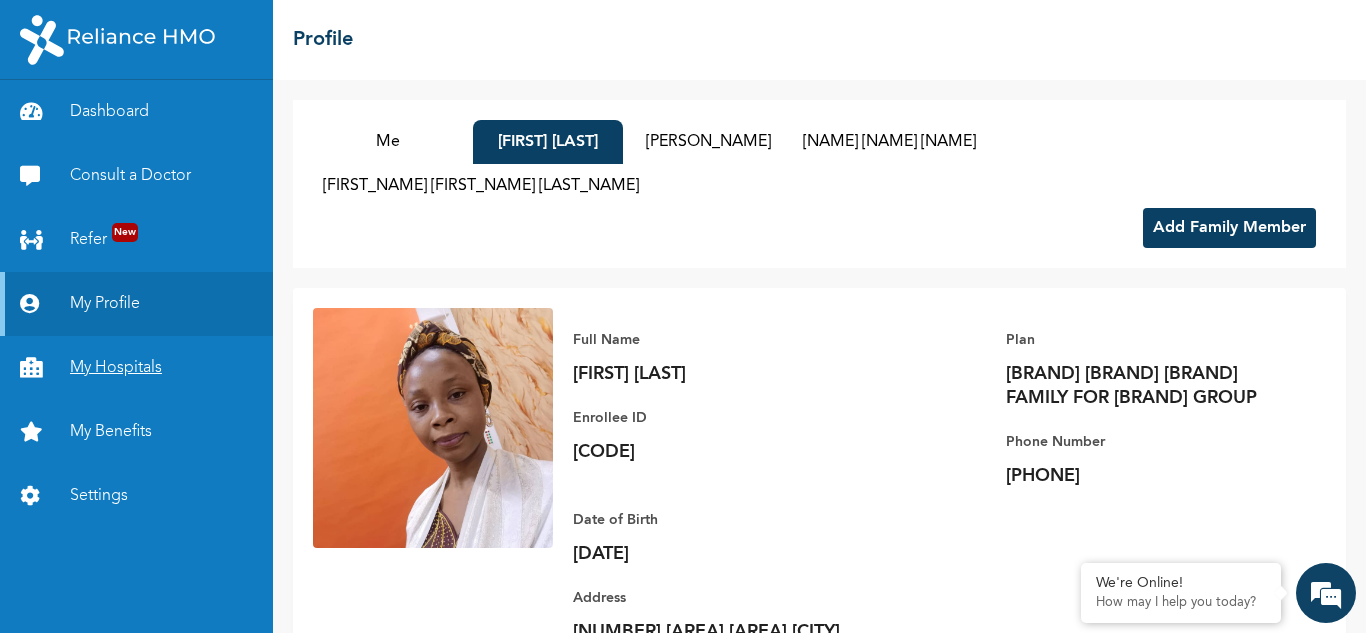 click on "My Hospitals" at bounding box center (136, 368) 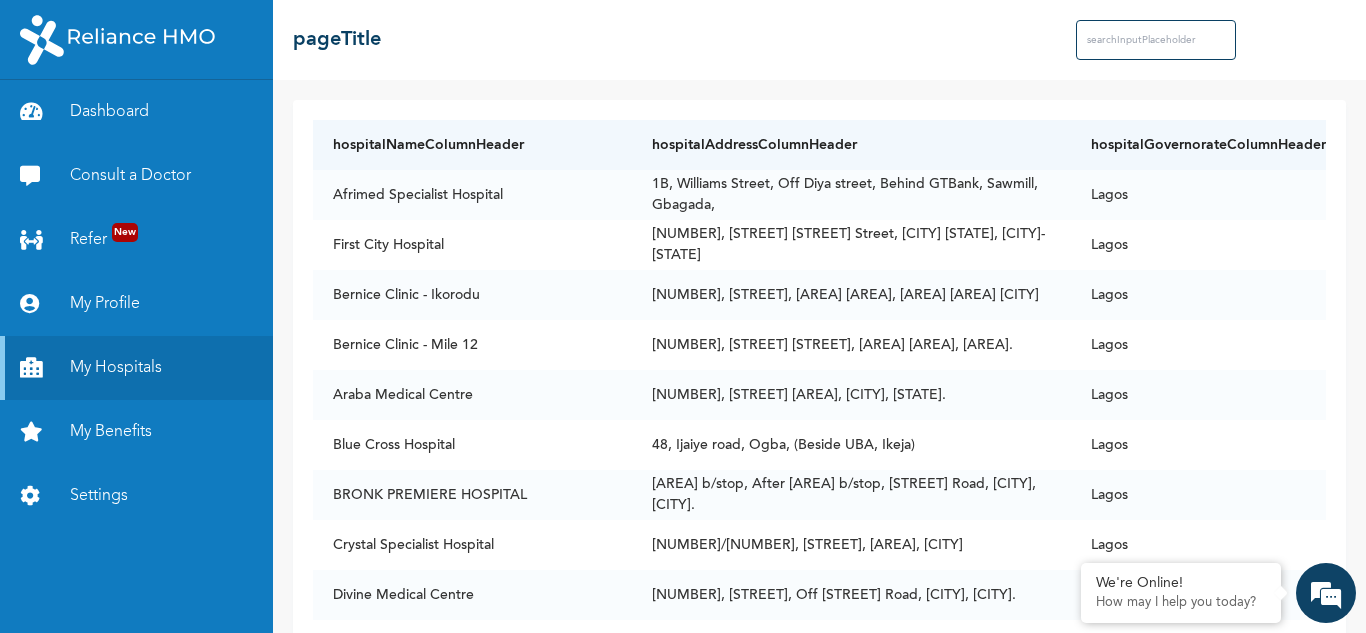 click at bounding box center (1156, 40) 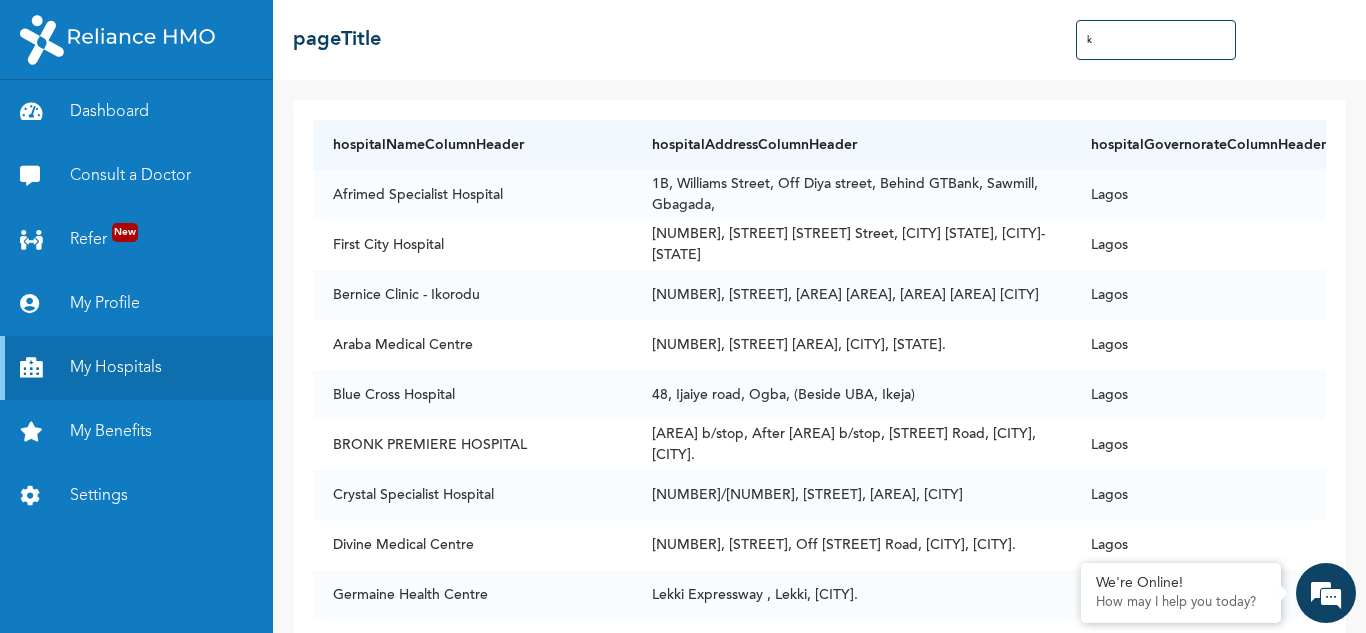 type on "[CITY]" 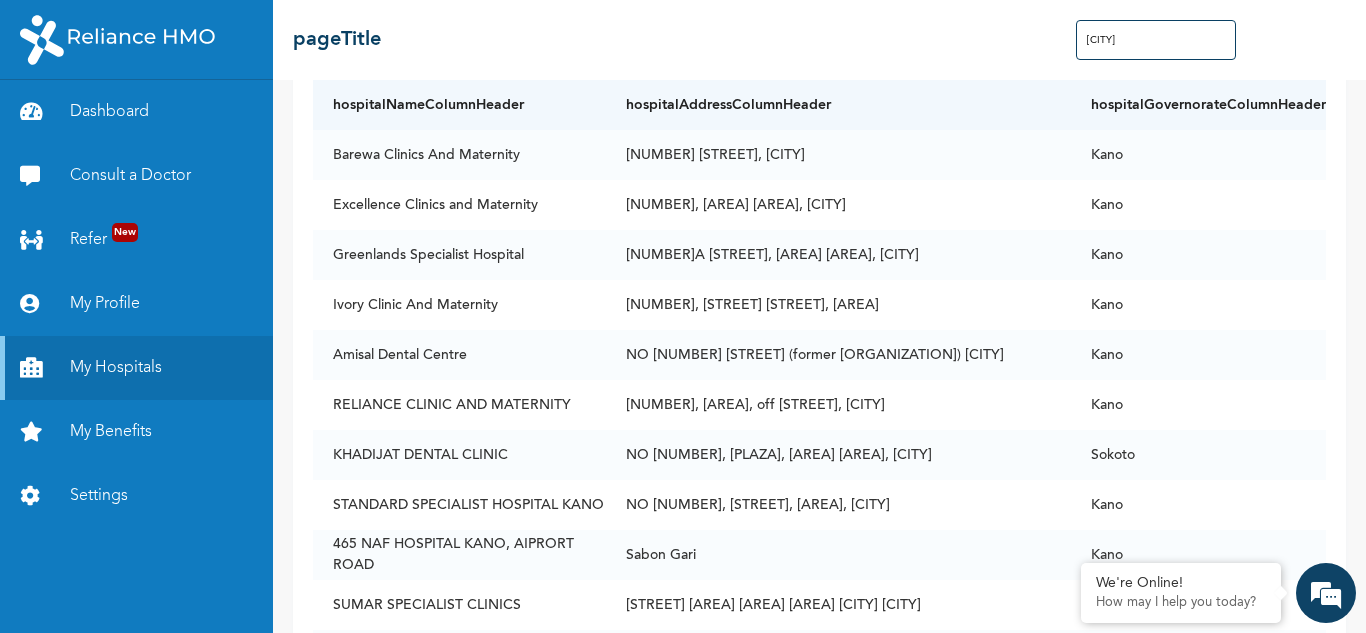 scroll, scrollTop: 80, scrollLeft: 0, axis: vertical 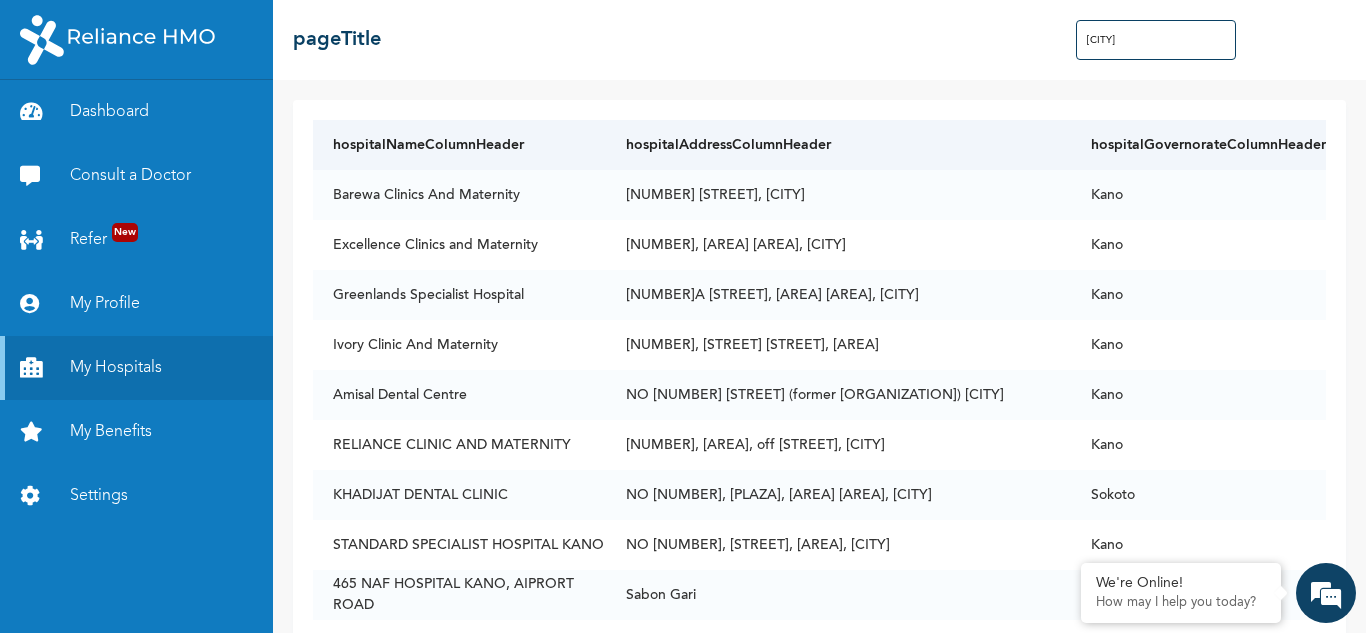 click on "hospitalAddressColumnHeader" at bounding box center (838, 145) 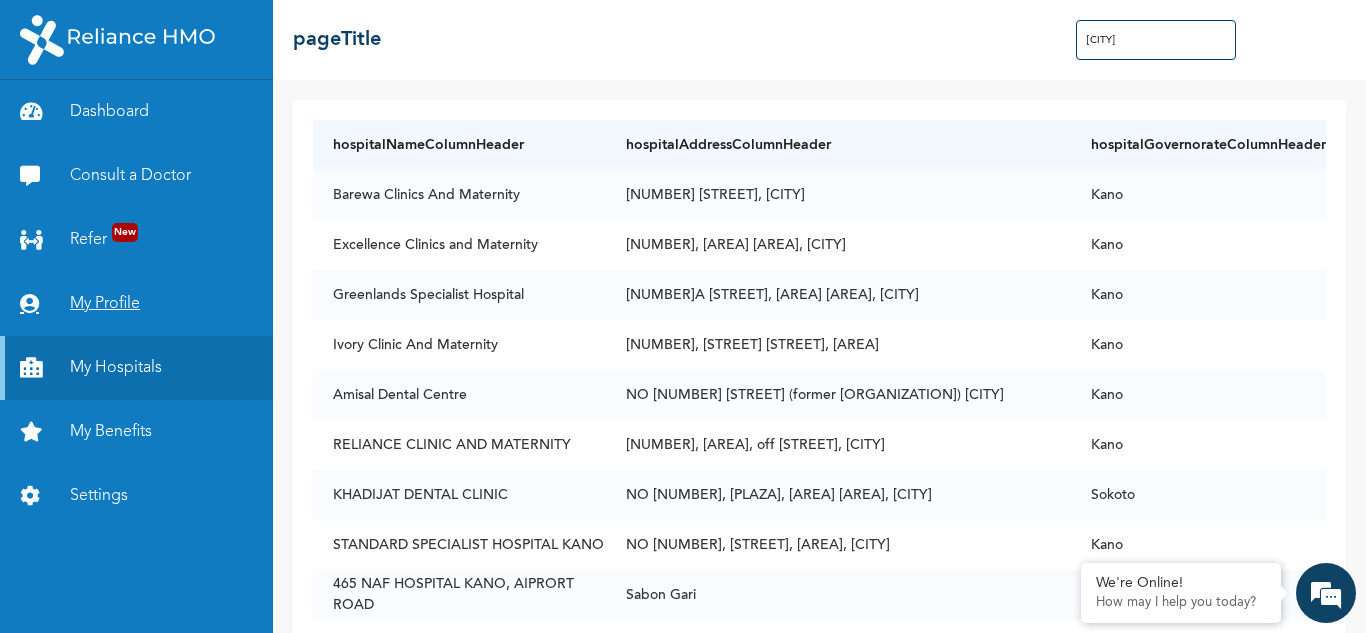 click on "My Profile" at bounding box center (136, 304) 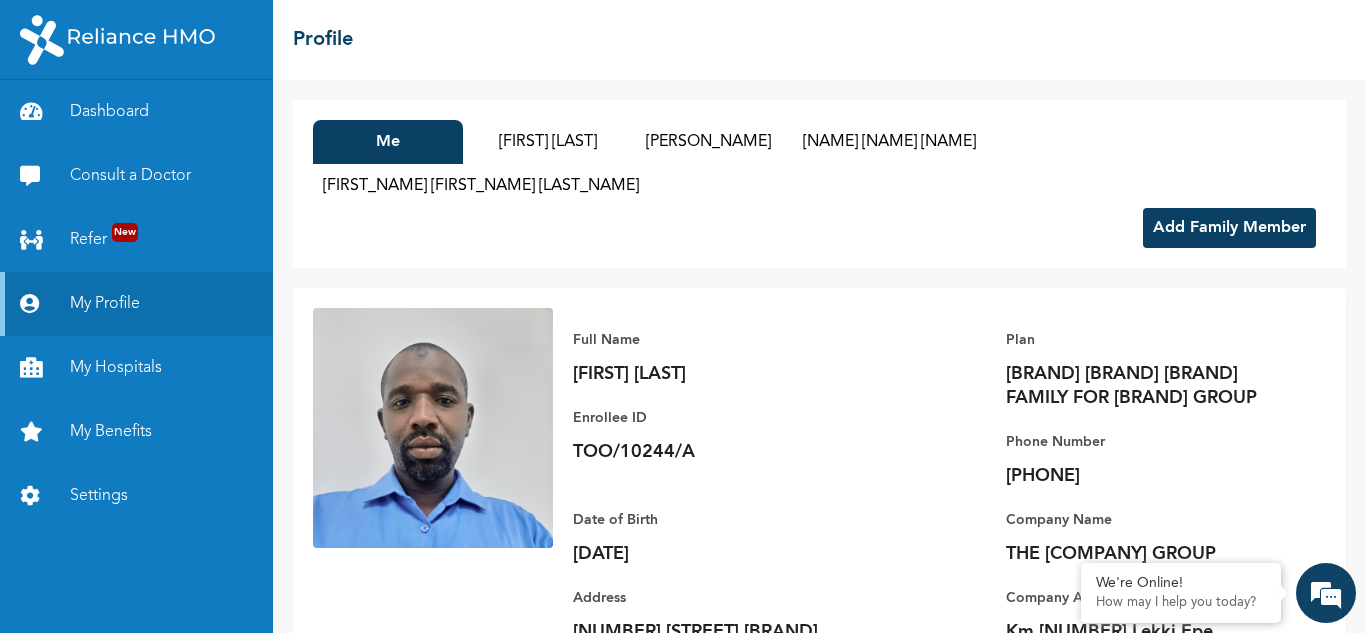 click on "Add Family Member" at bounding box center (1229, 228) 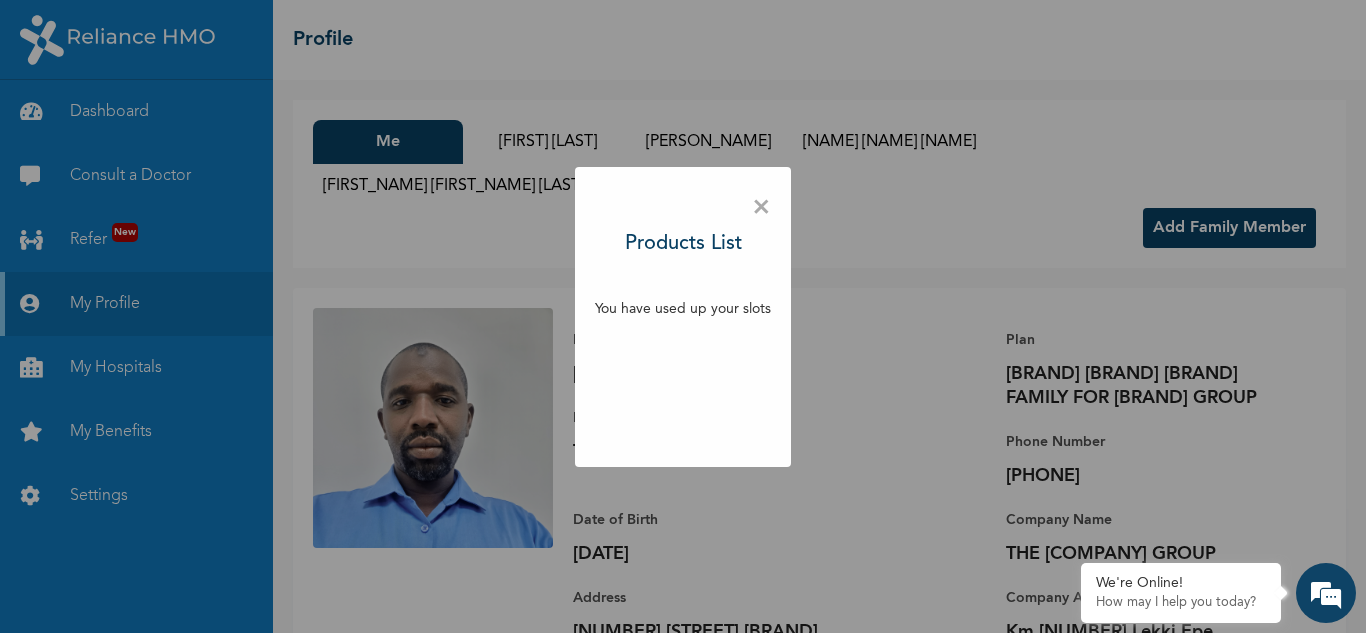 click on "×" at bounding box center [761, 208] 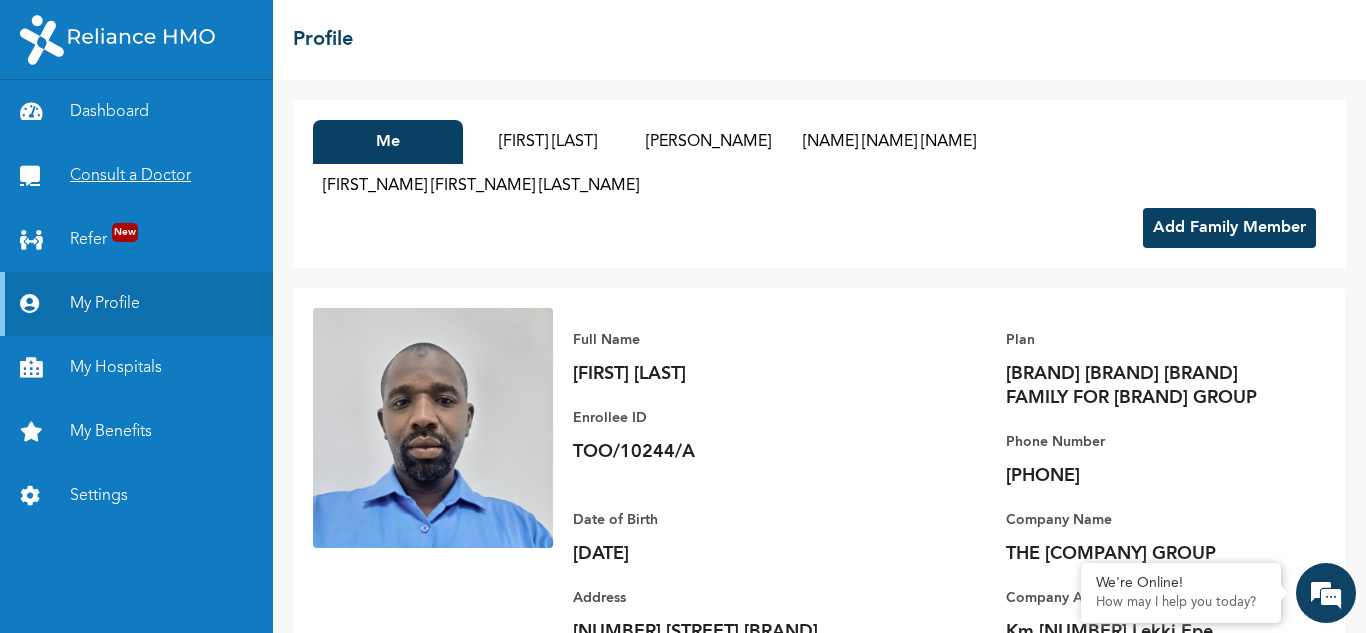 click on "Consult a Doctor" at bounding box center (136, 176) 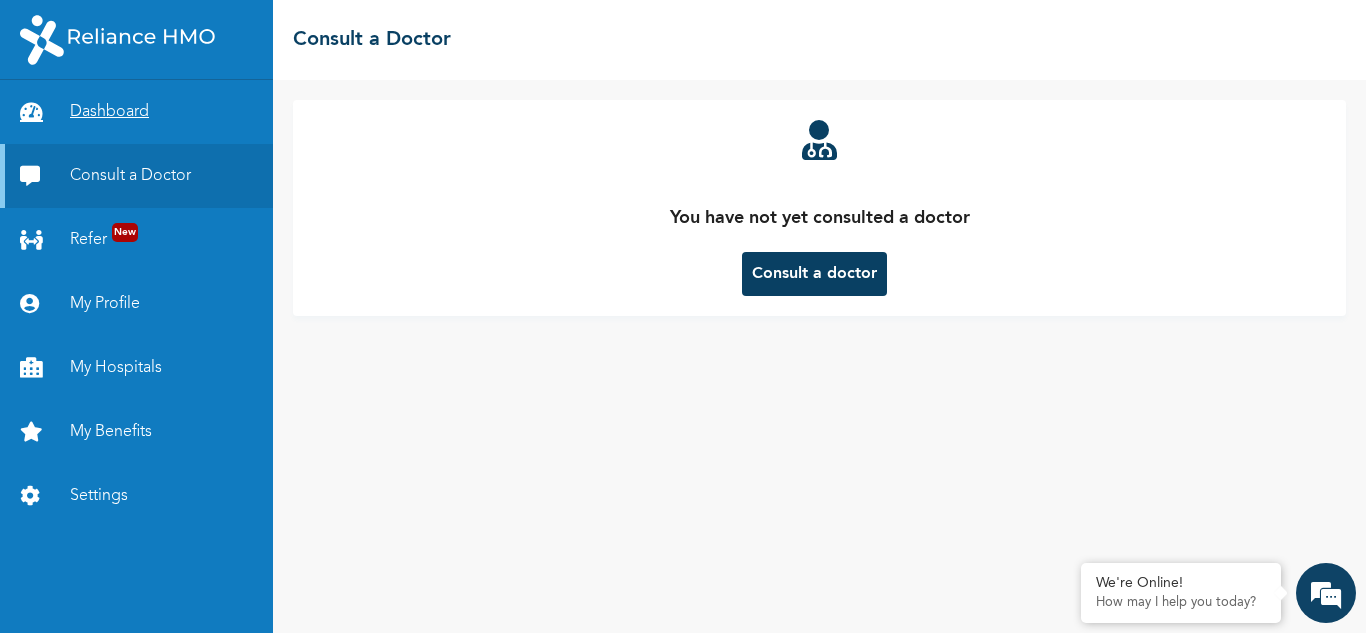 click on "Dashboard" at bounding box center (136, 112) 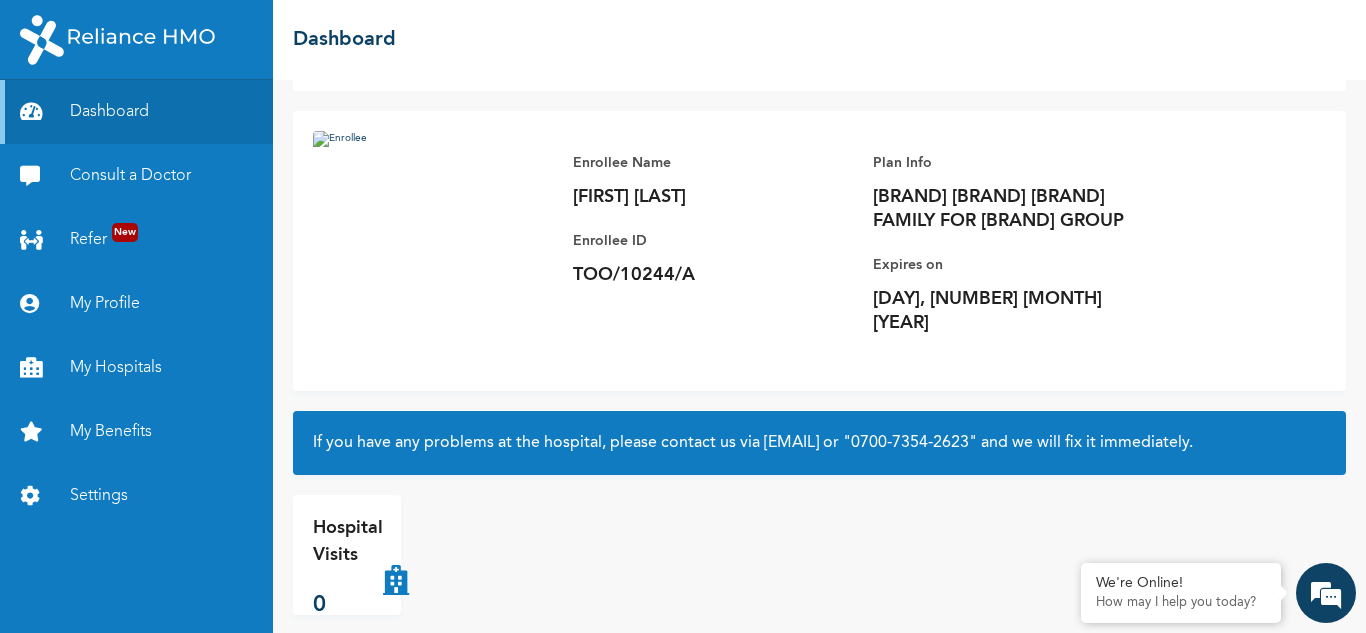 scroll, scrollTop: 141, scrollLeft: 0, axis: vertical 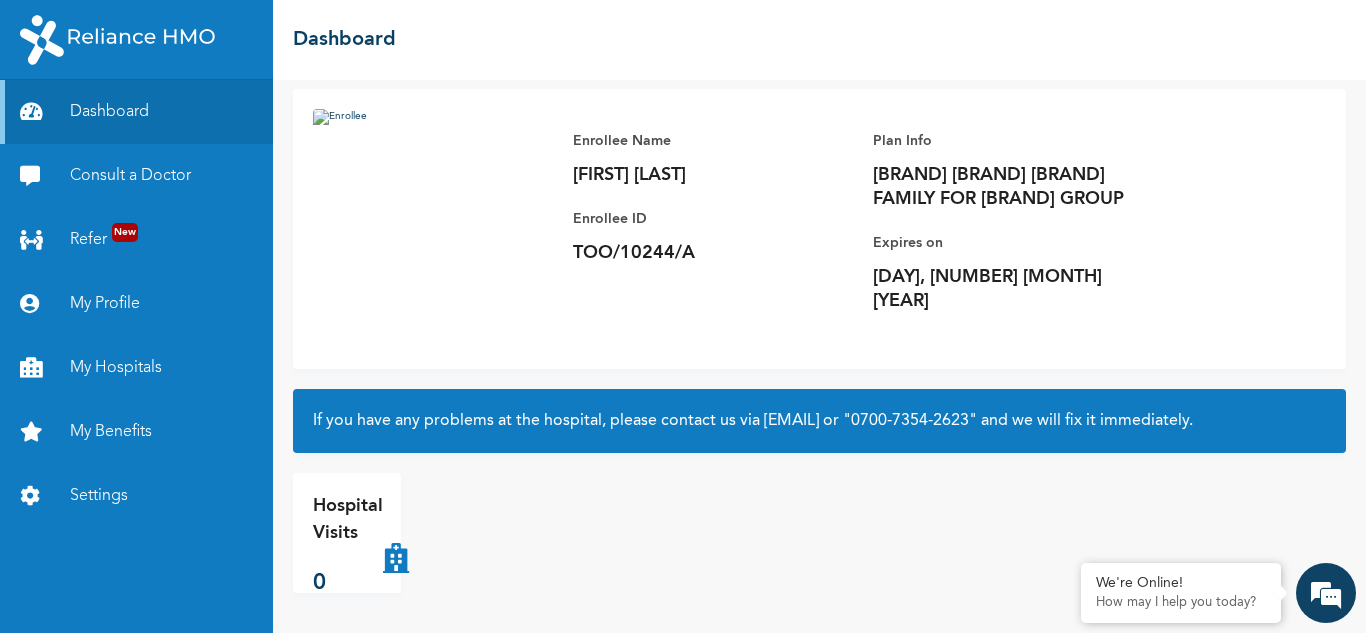 click at bounding box center (396, 533) 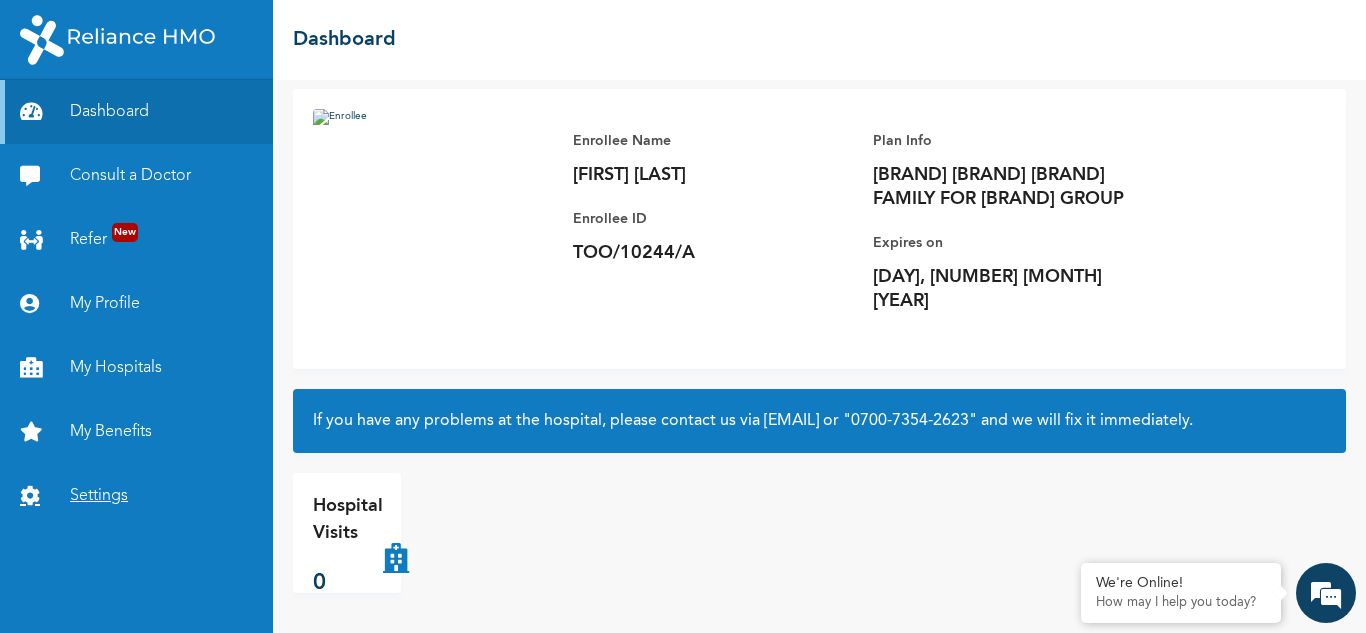 click on "Settings" at bounding box center [136, 496] 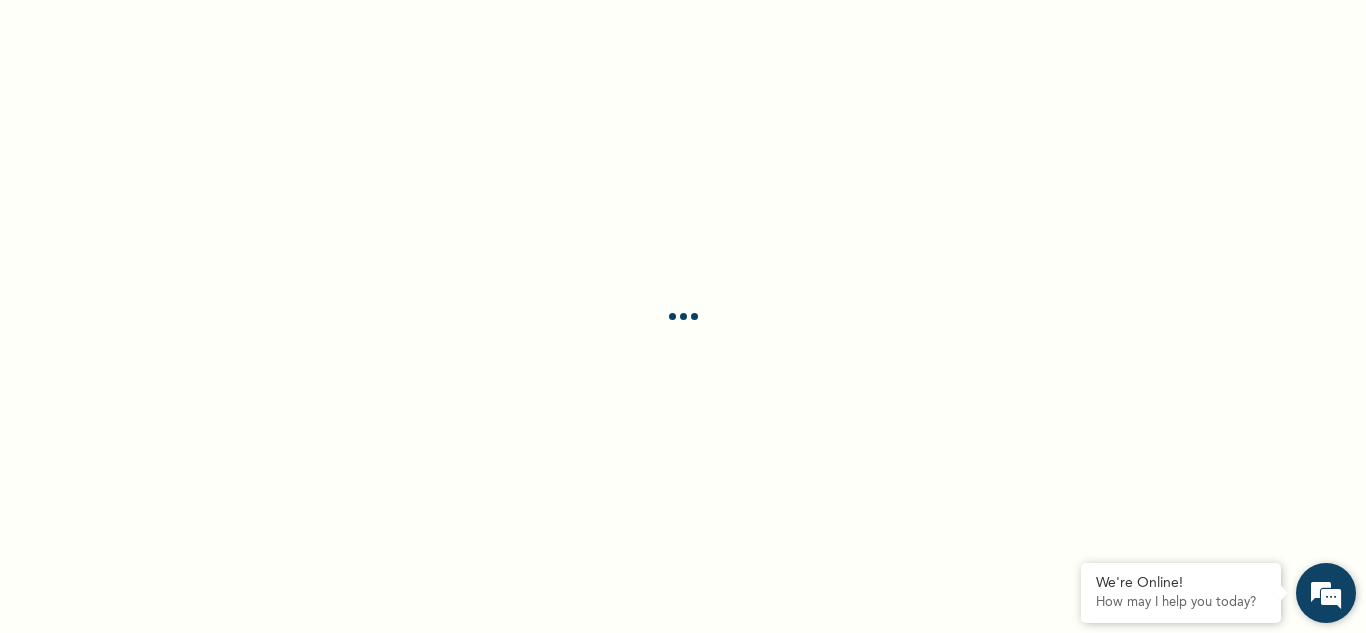 click at bounding box center [1326, 593] 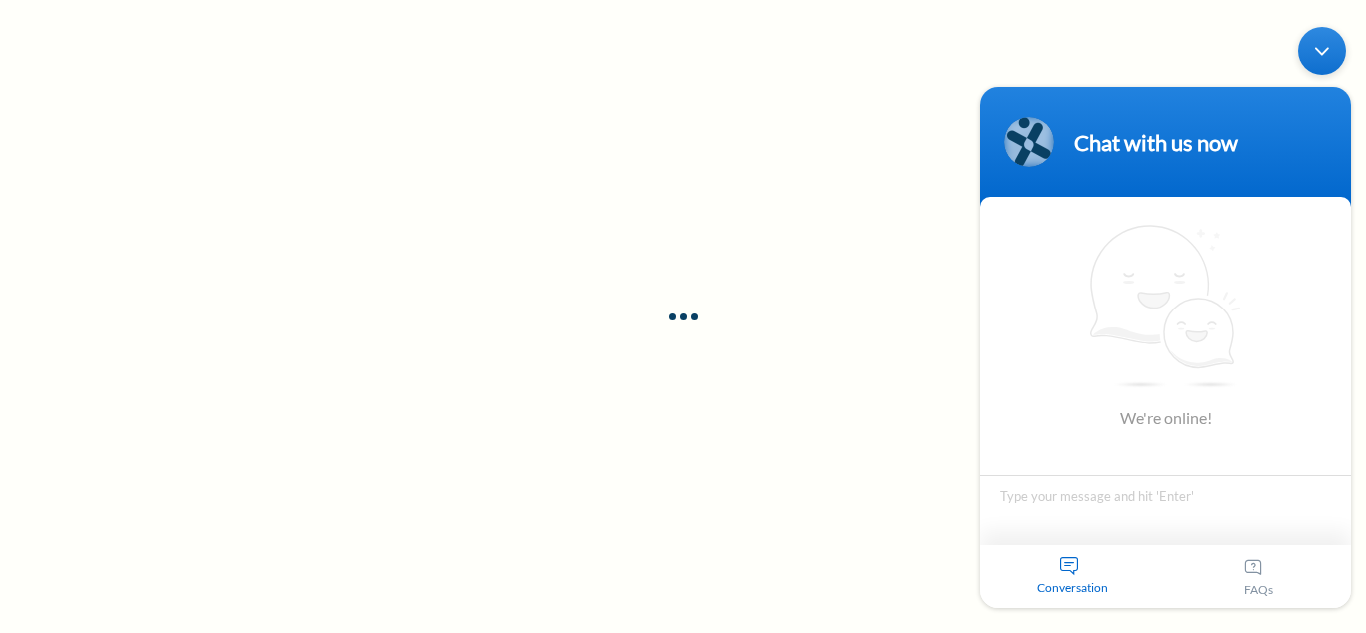 click at bounding box center [683, 316] 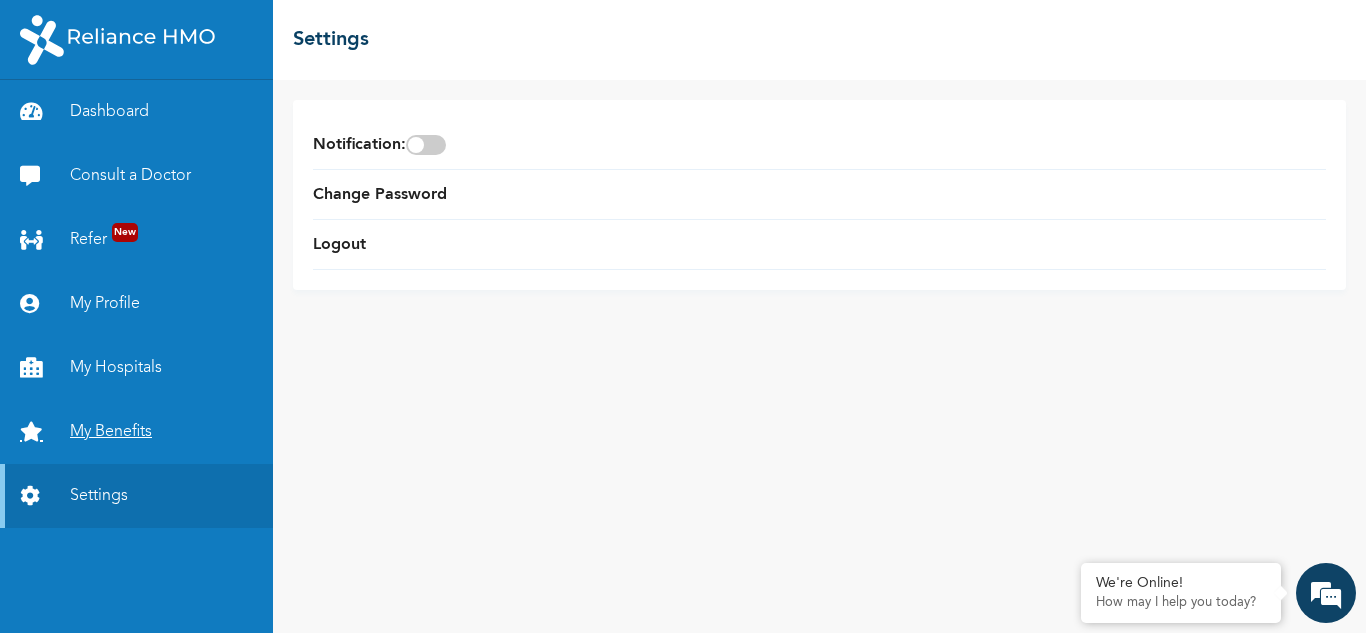 click on "My Benefits" at bounding box center [136, 432] 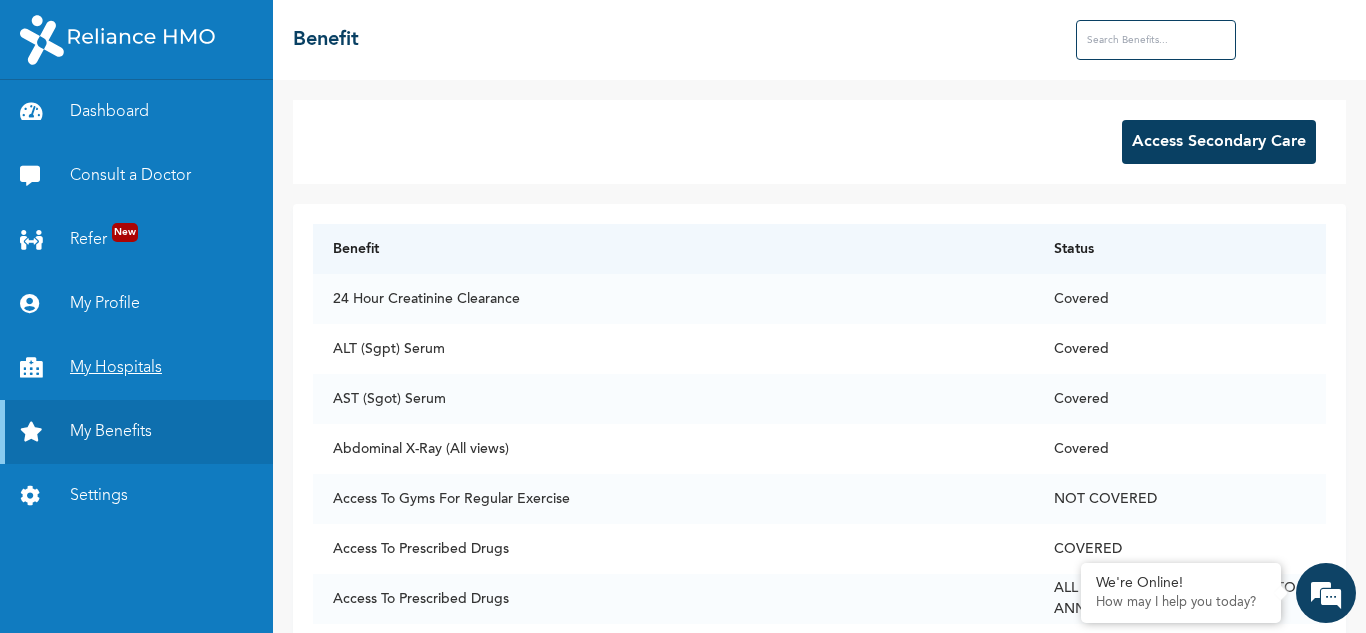 click on "My Hospitals" at bounding box center [136, 368] 